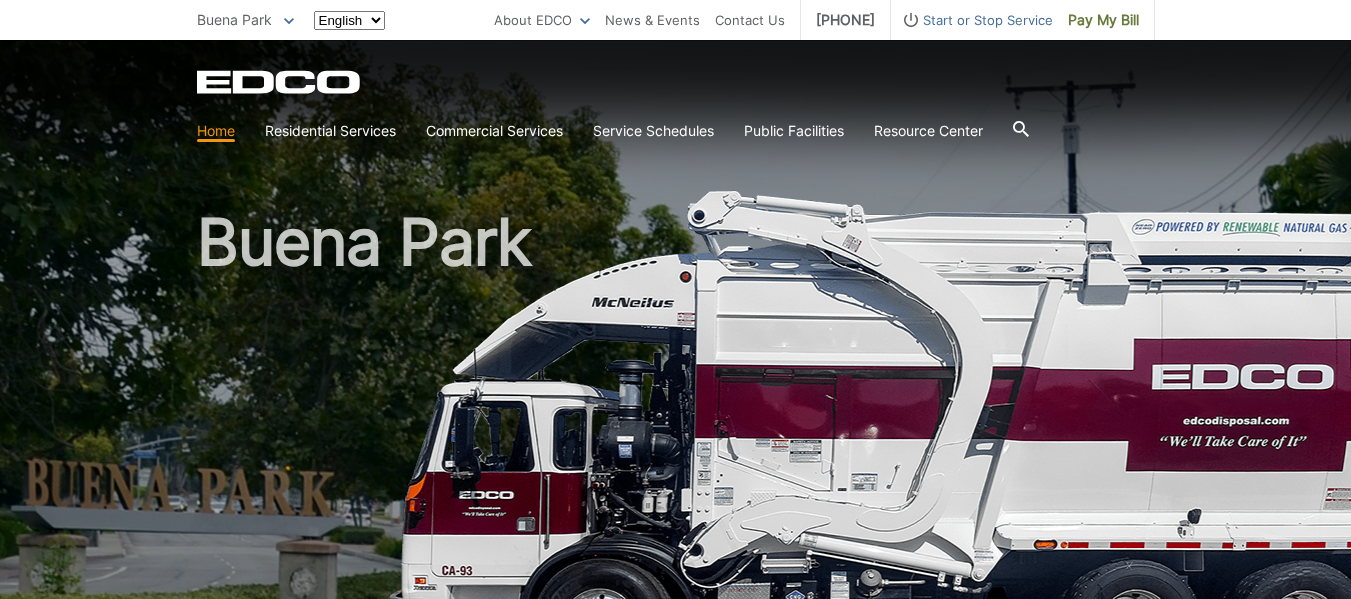 scroll, scrollTop: 0, scrollLeft: 0, axis: both 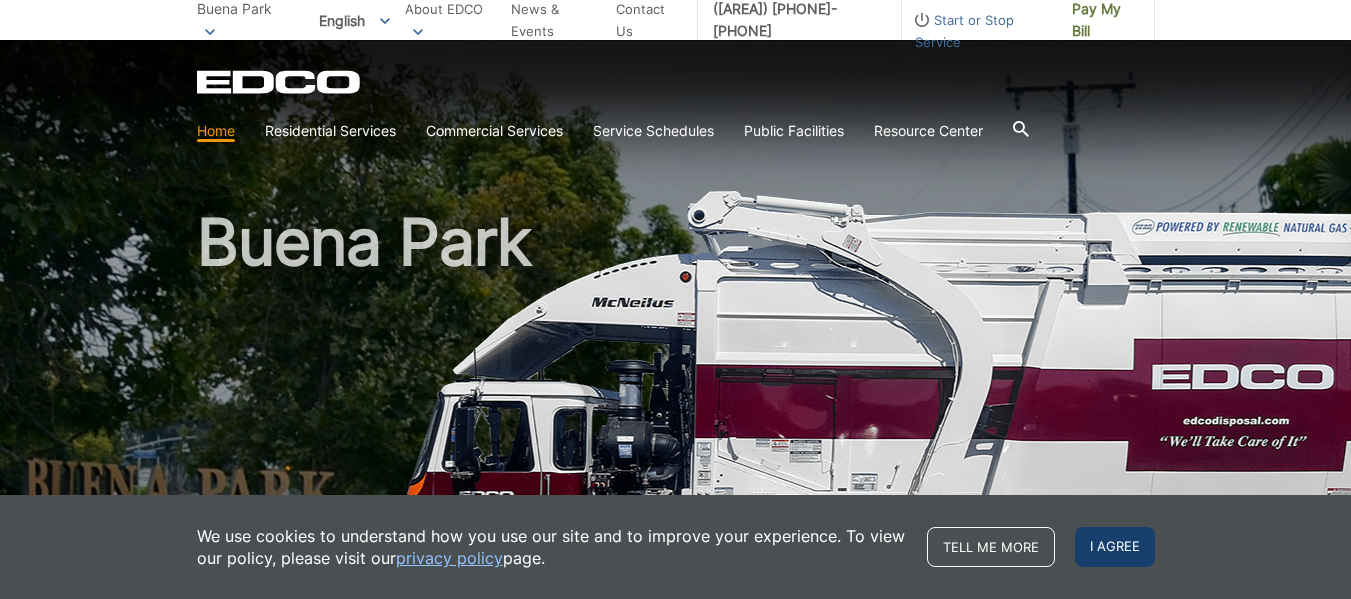 click on "I agree" at bounding box center [1115, 547] 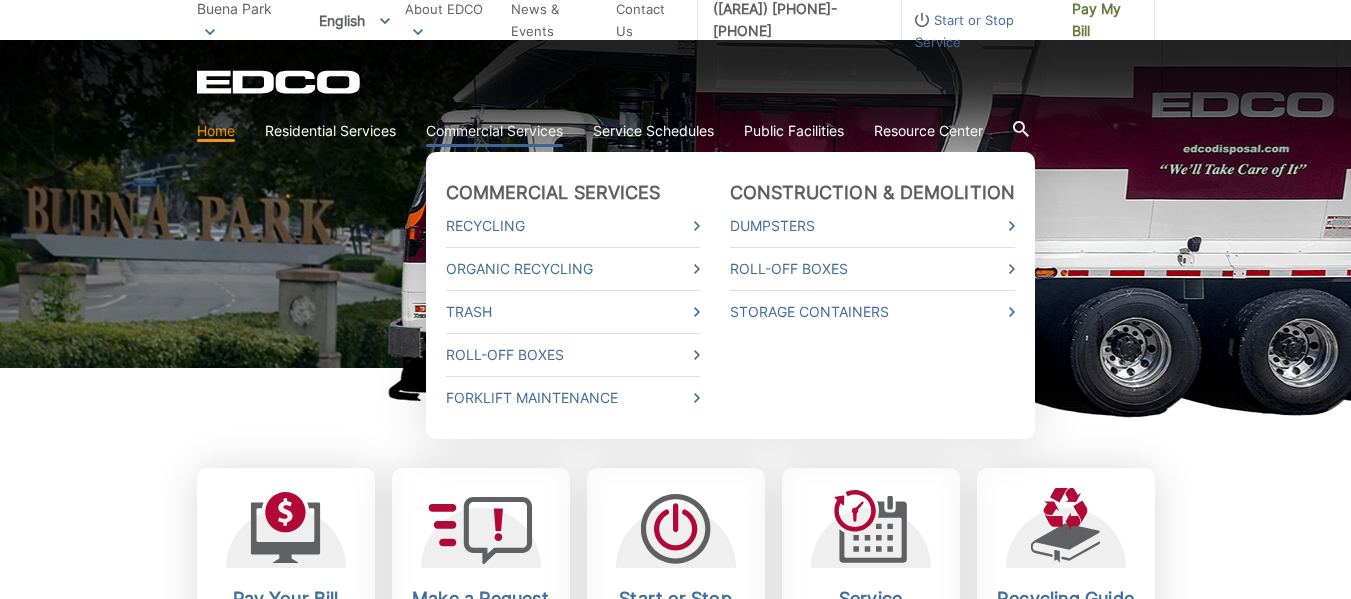 scroll, scrollTop: 300, scrollLeft: 0, axis: vertical 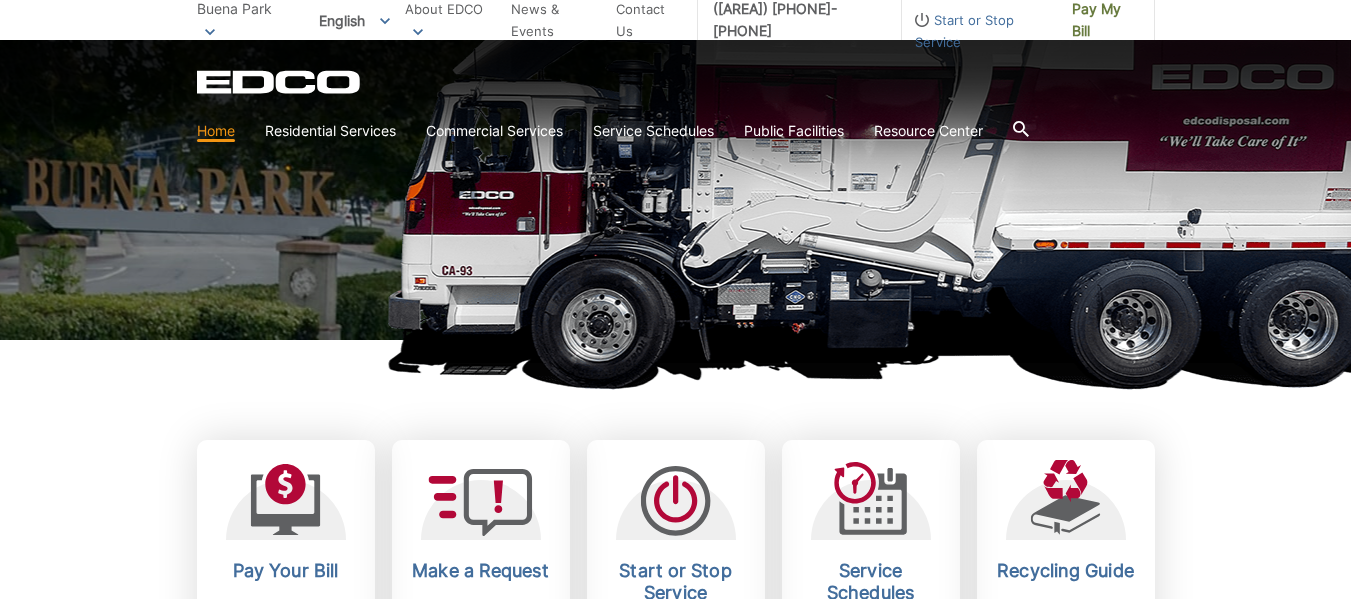 click on "Buena Park
Pay Your Bill
View, pay, and manage your bill online.
Make a Request
Send a service request to EDCO.
Start or Stop Service
Request to start or stop any EDCO services." at bounding box center [675, 1649] 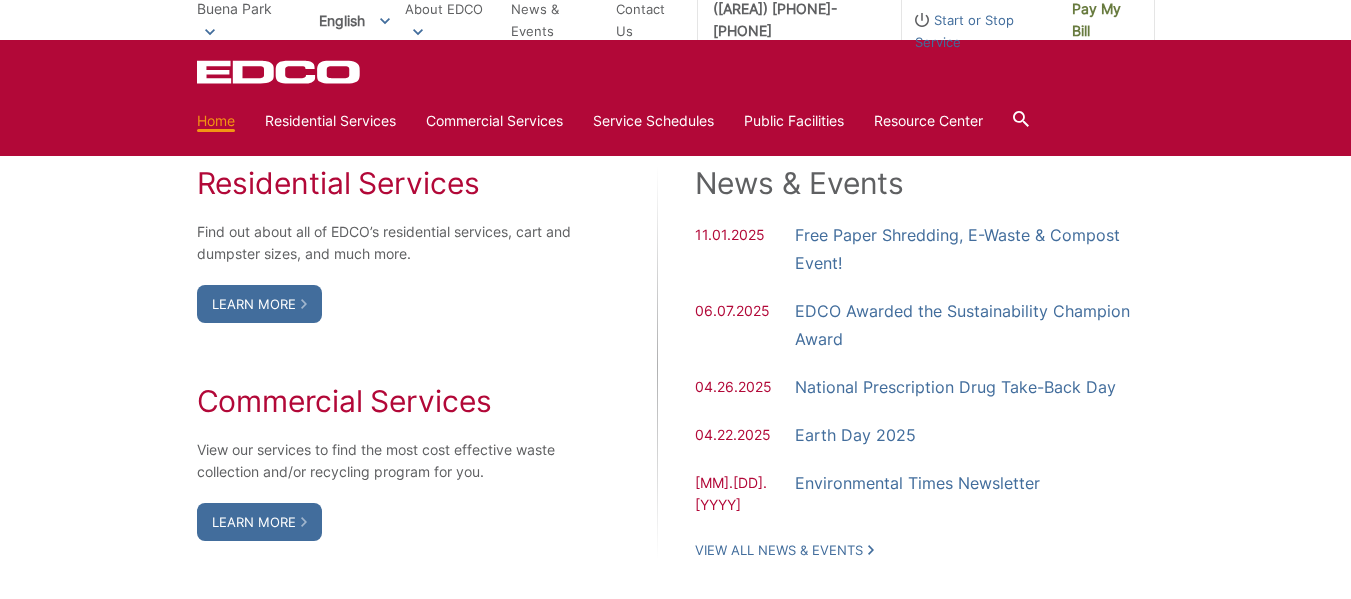 scroll, scrollTop: 1300, scrollLeft: 0, axis: vertical 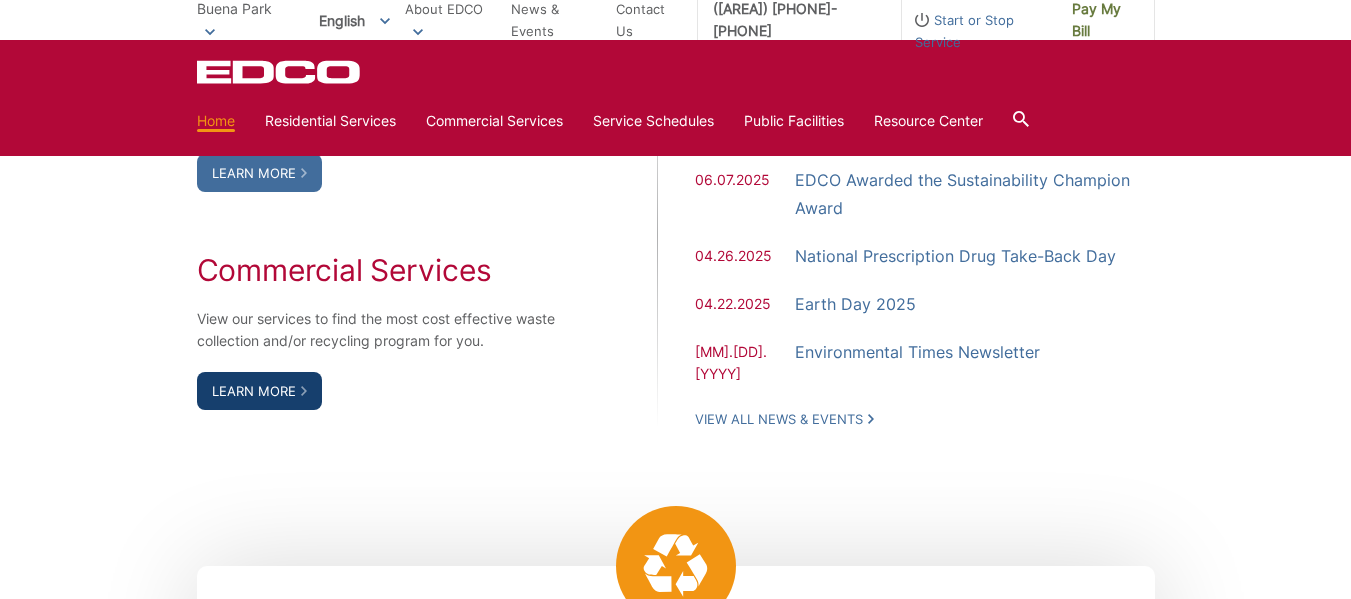 click on "Learn More" at bounding box center [259, 391] 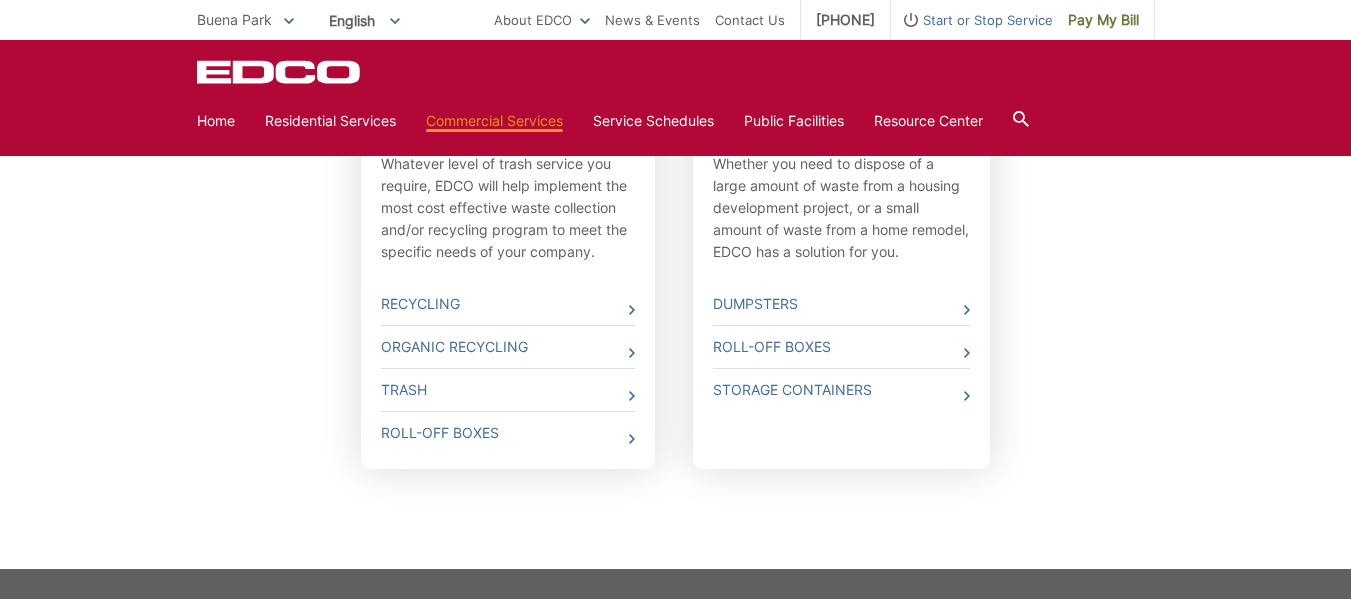 scroll, scrollTop: 600, scrollLeft: 0, axis: vertical 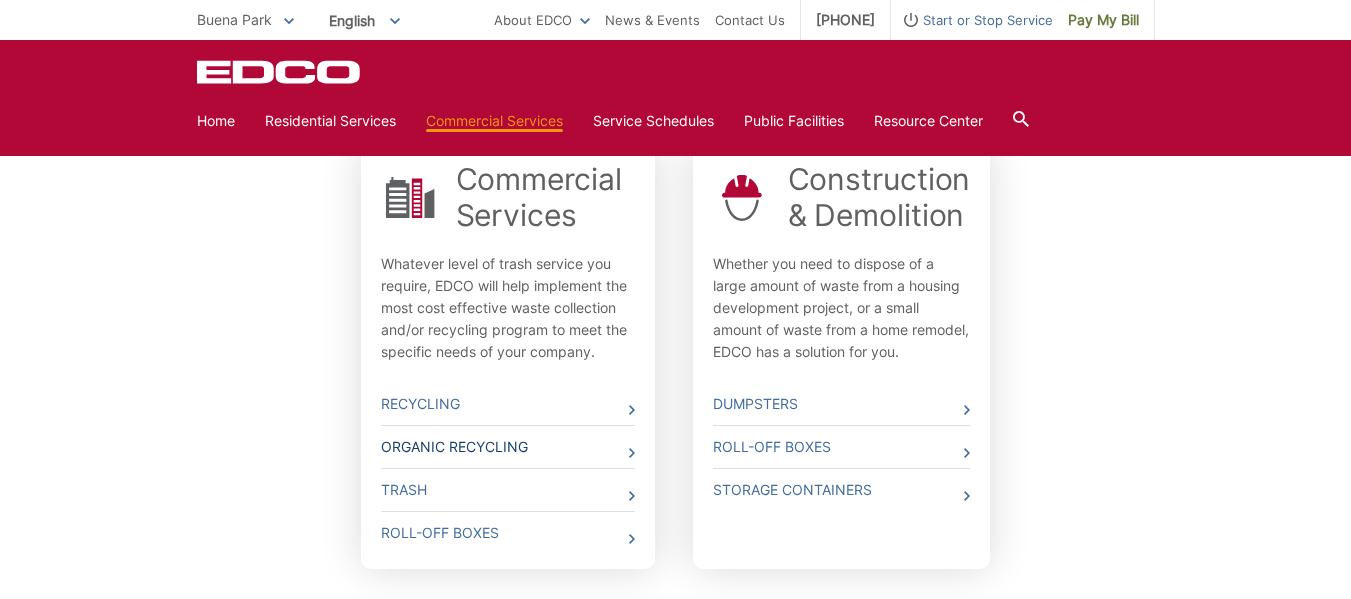 click on "Organic Recycling" at bounding box center [508, 447] 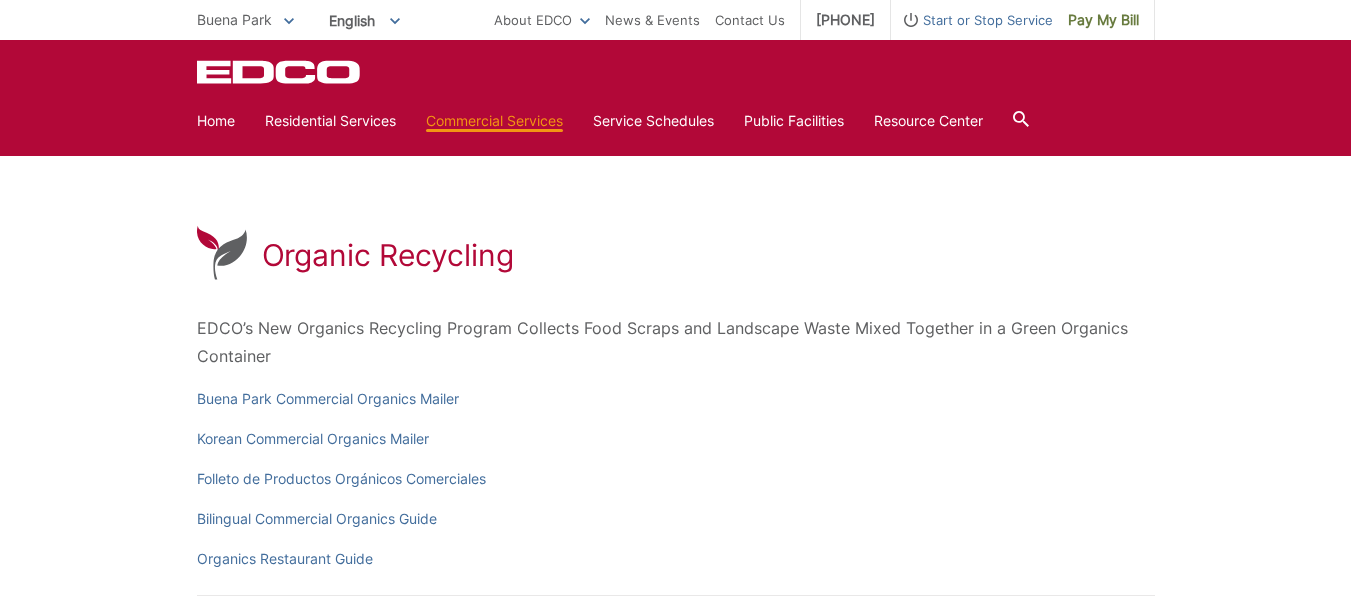 scroll, scrollTop: 0, scrollLeft: 0, axis: both 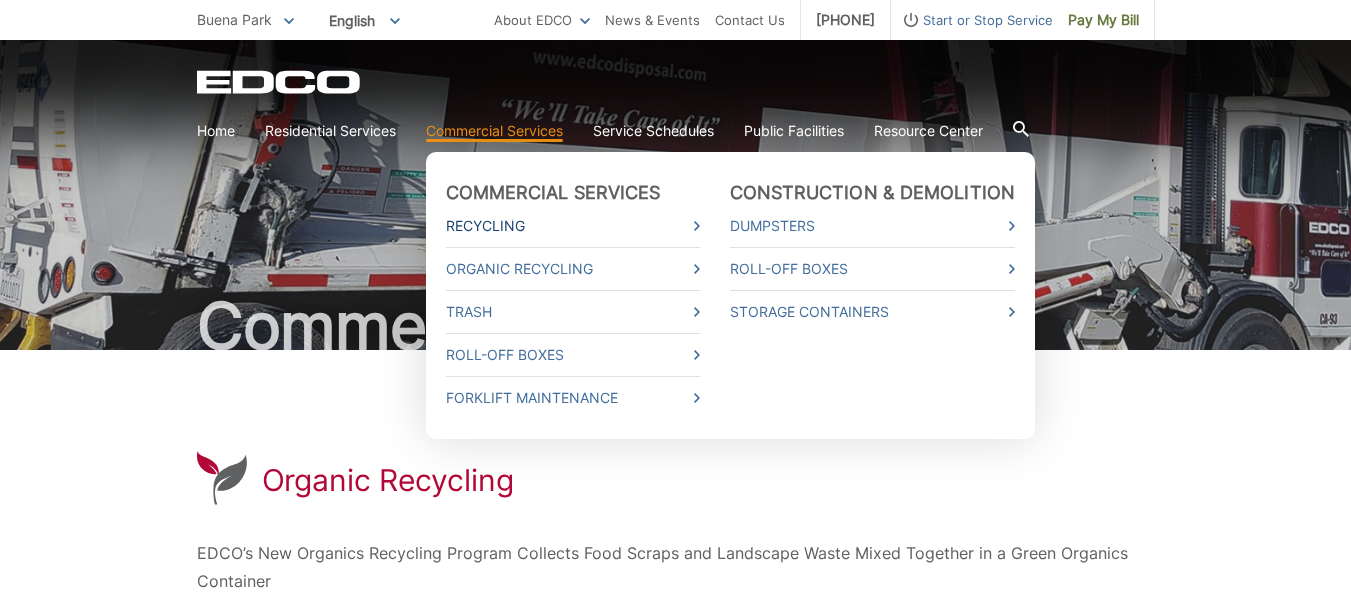 click on "Recycling" at bounding box center [573, 226] 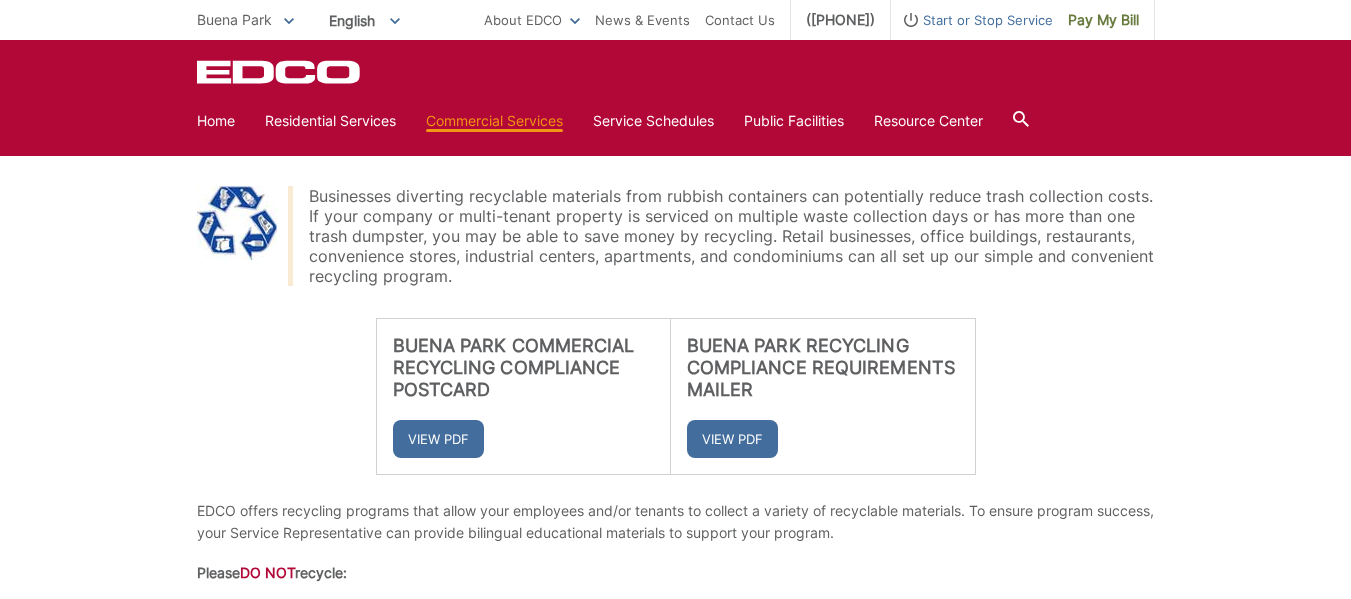 scroll, scrollTop: 343, scrollLeft: 0, axis: vertical 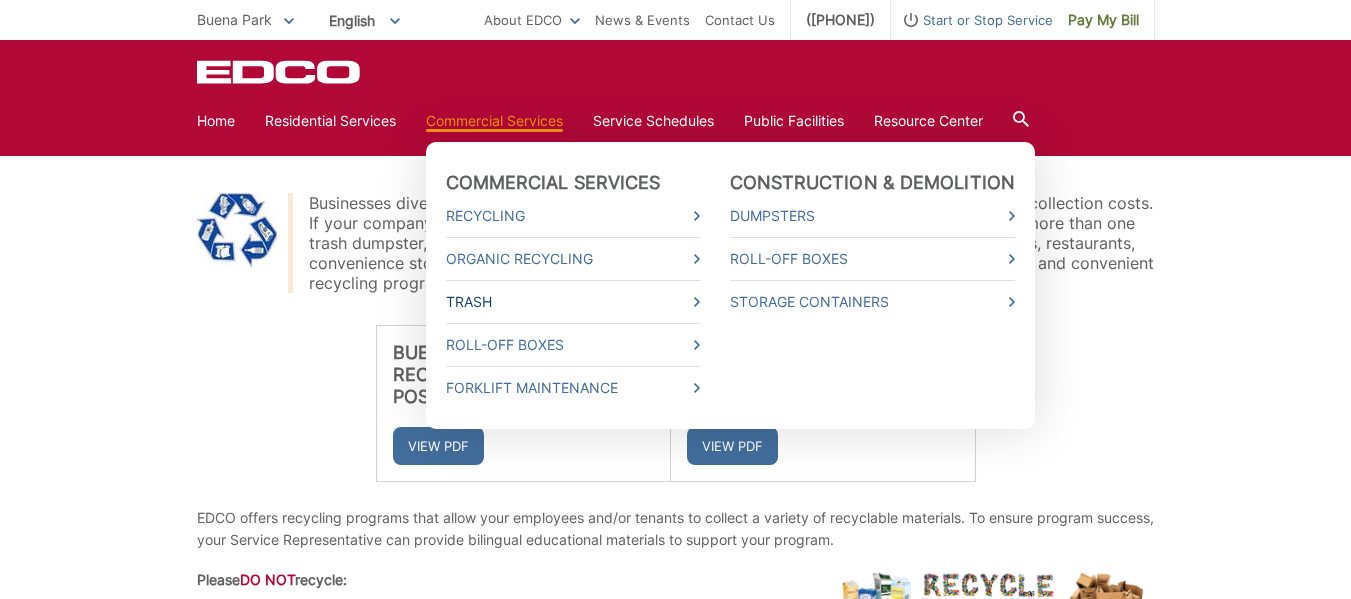 click on "Trash" at bounding box center (573, 302) 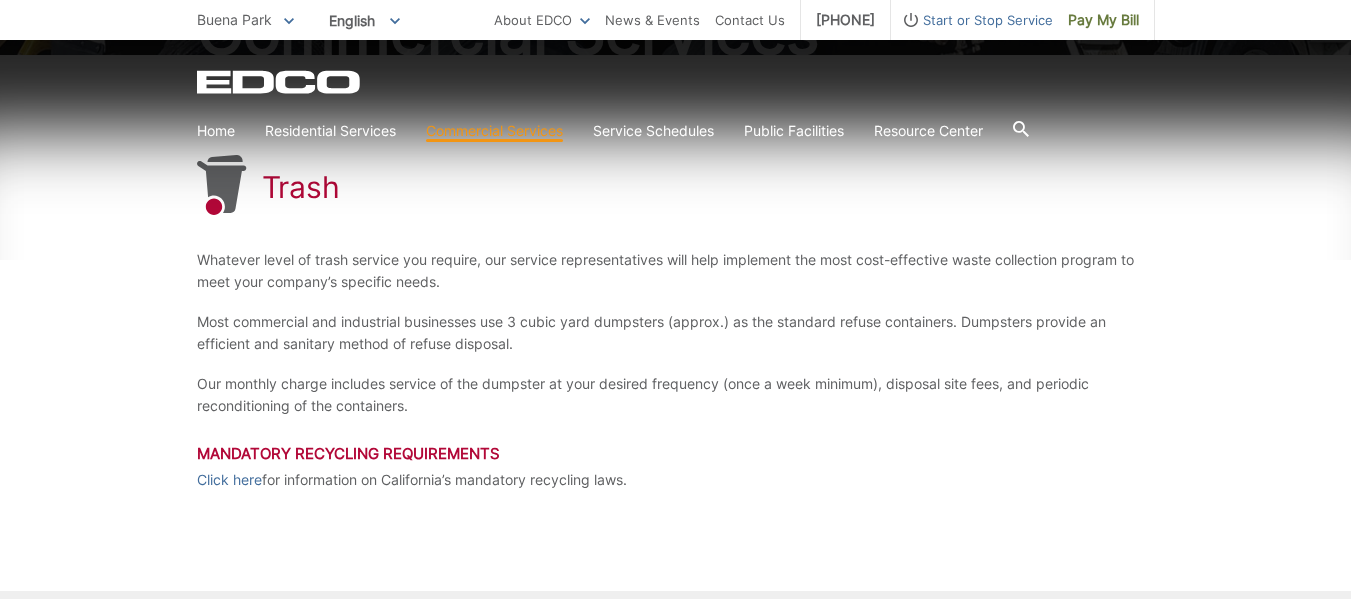 scroll, scrollTop: 300, scrollLeft: 0, axis: vertical 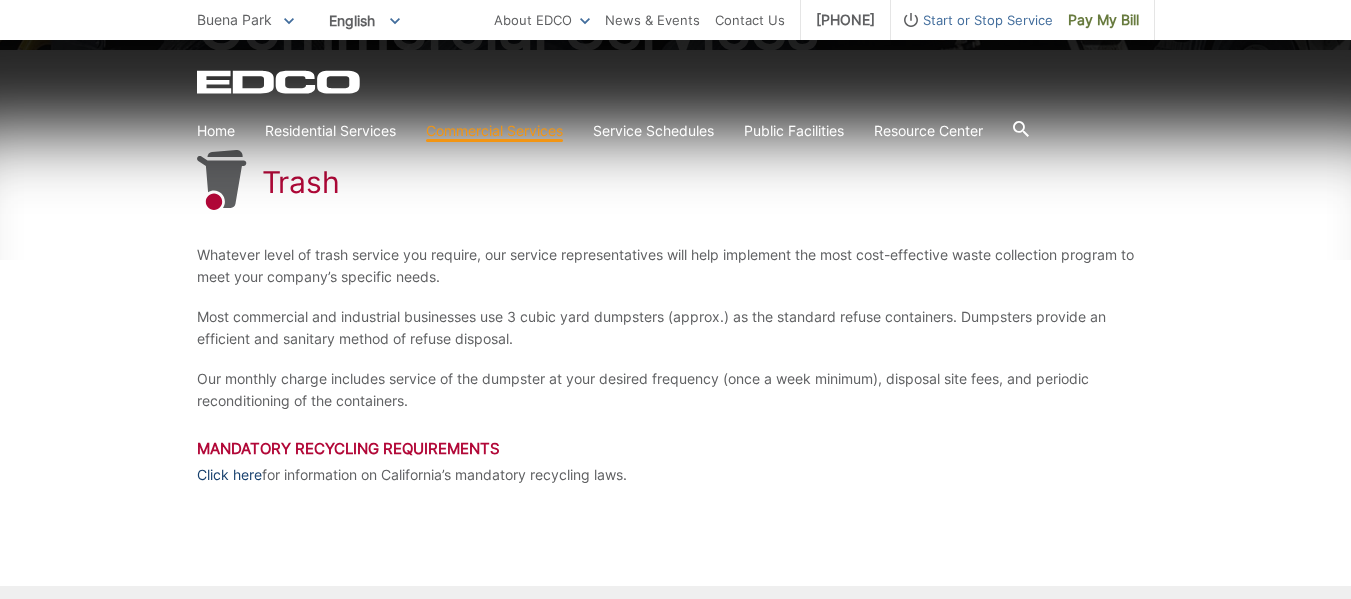 click on "Click here" at bounding box center (229, 475) 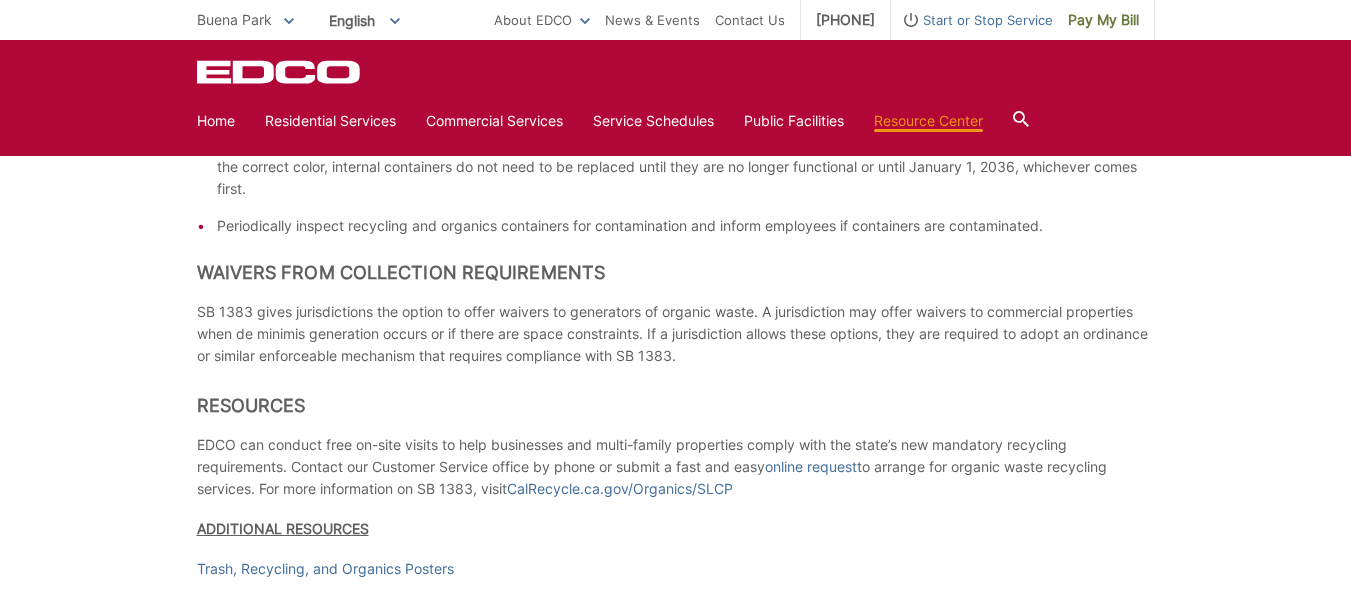 scroll, scrollTop: 2488, scrollLeft: 0, axis: vertical 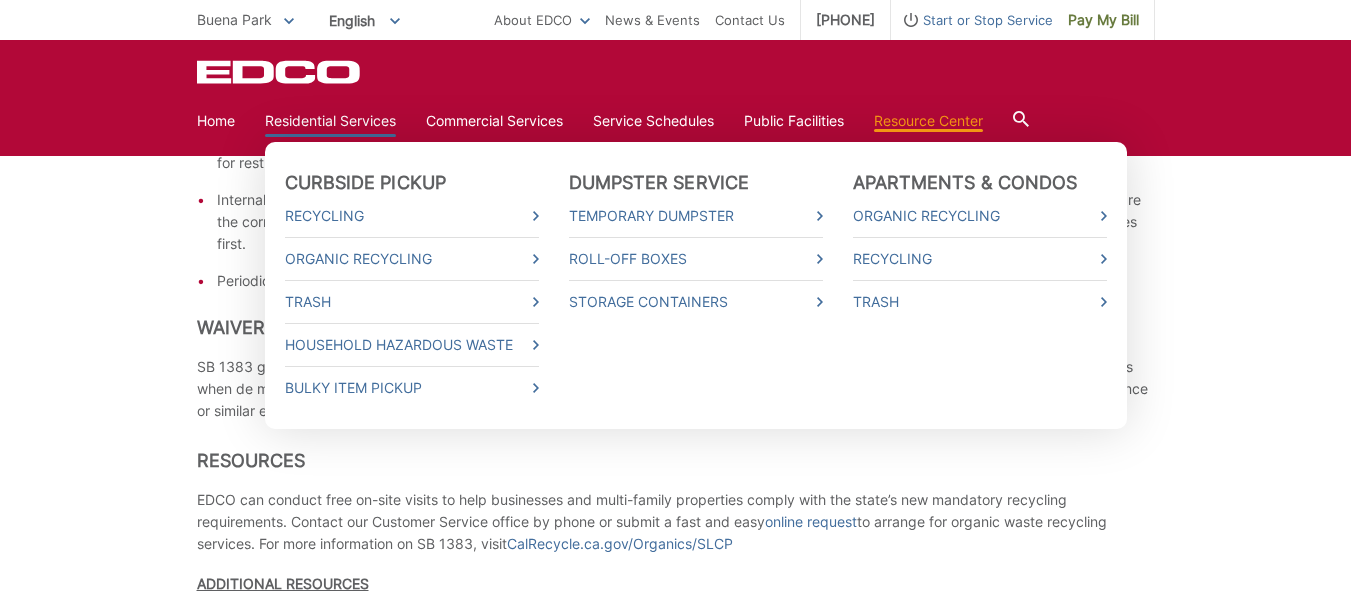 click on "Residential Services" at bounding box center (330, 121) 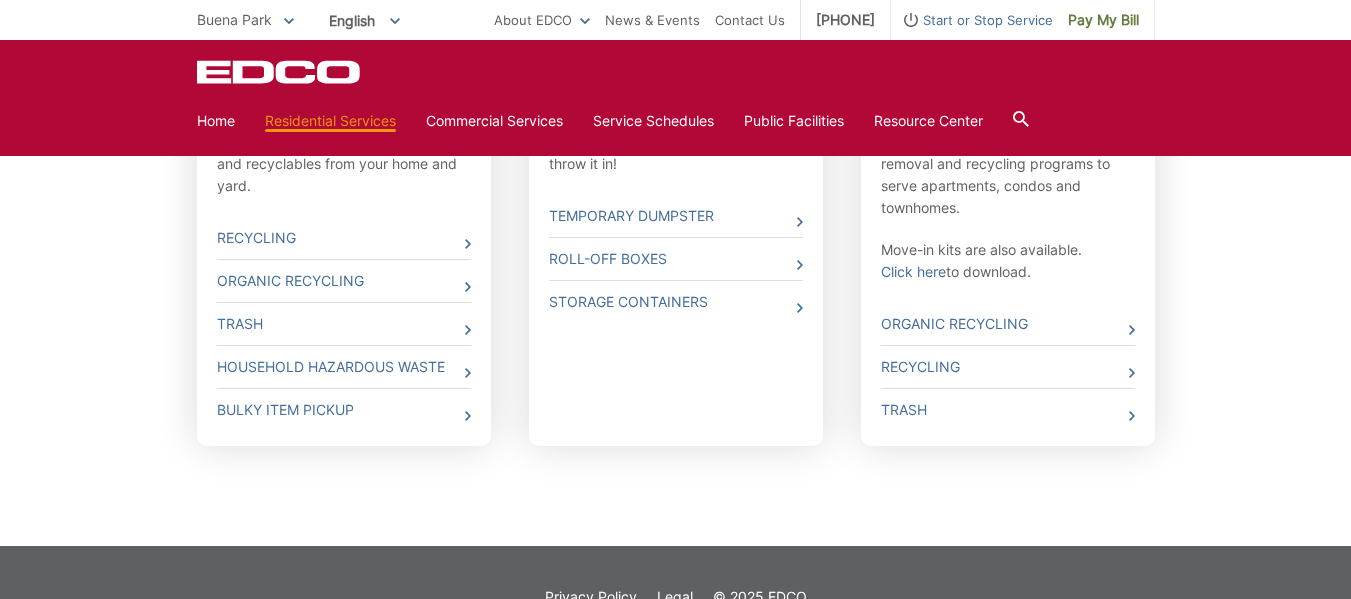 scroll, scrollTop: 700, scrollLeft: 0, axis: vertical 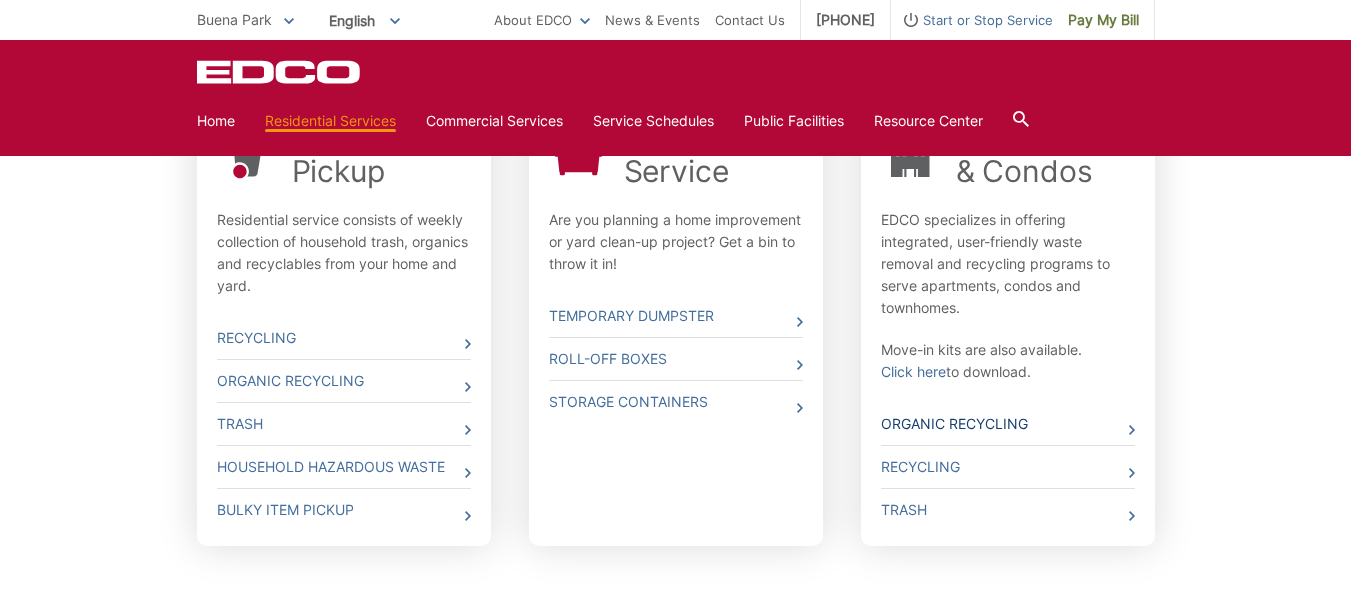 click on "Organic Recycling" at bounding box center (1008, 424) 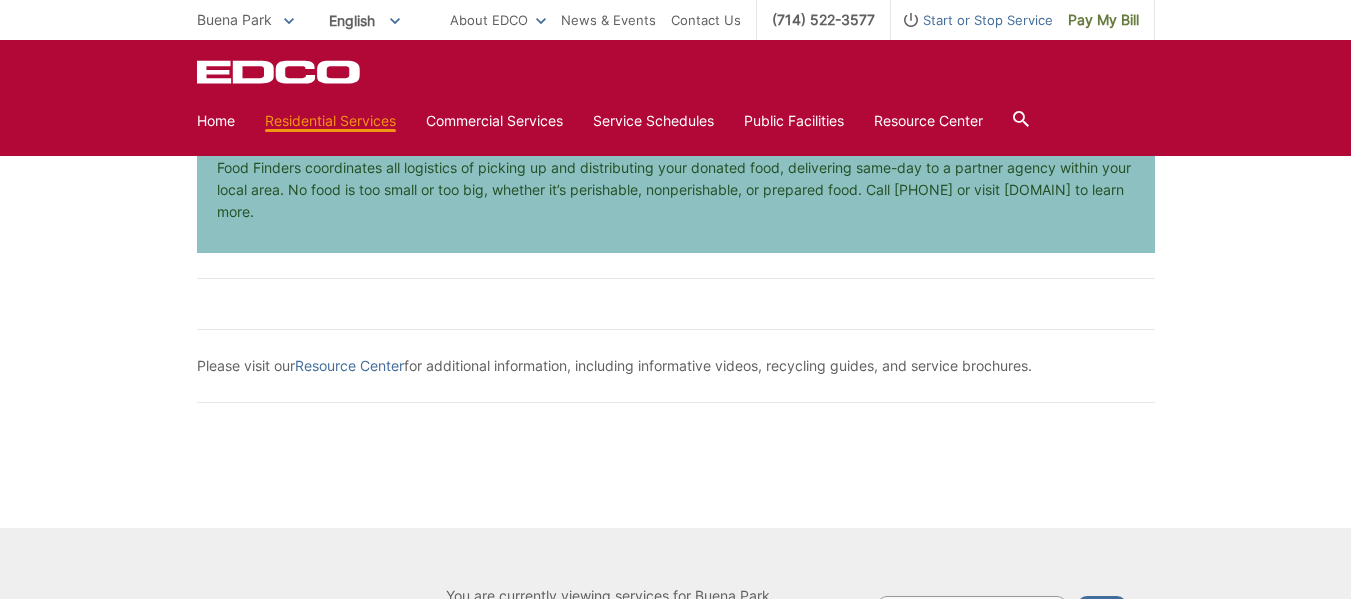 scroll, scrollTop: 2600, scrollLeft: 0, axis: vertical 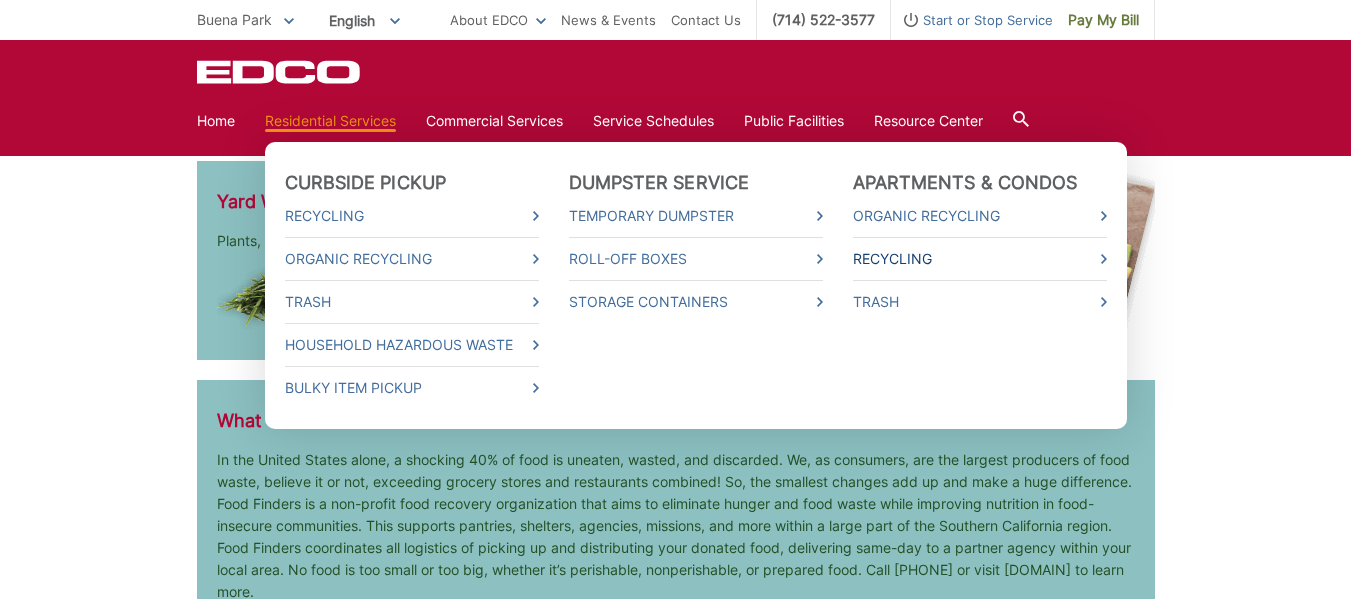 click on "Recycling" at bounding box center [980, 259] 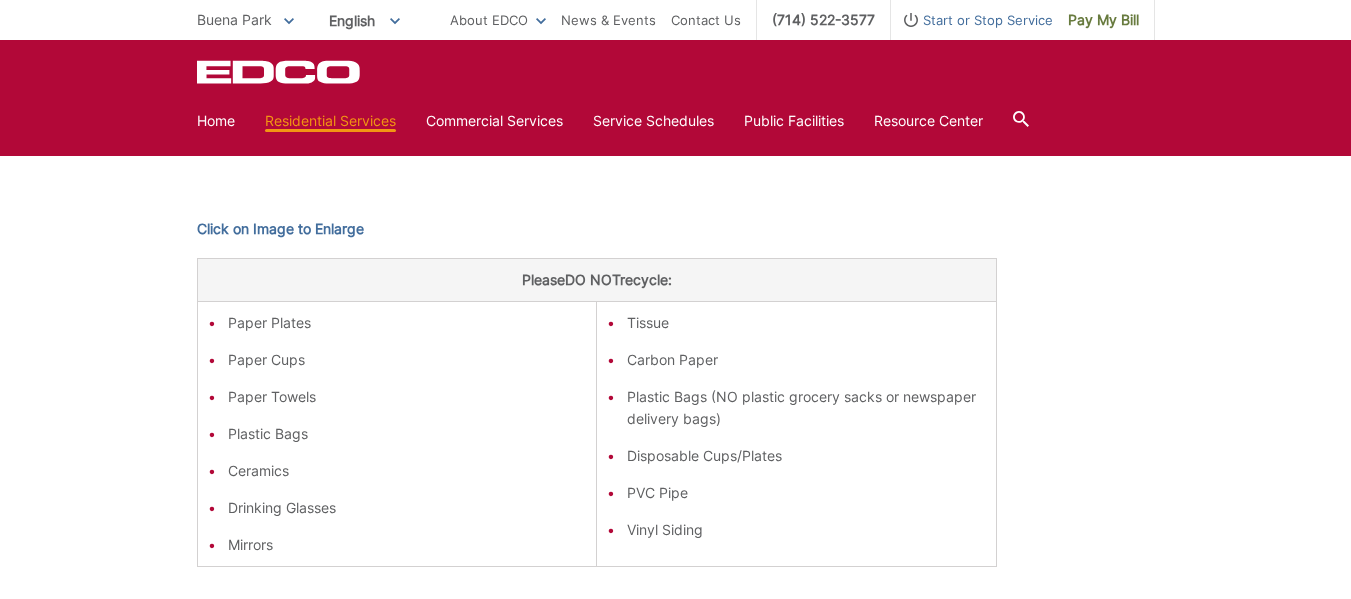 scroll, scrollTop: 1100, scrollLeft: 0, axis: vertical 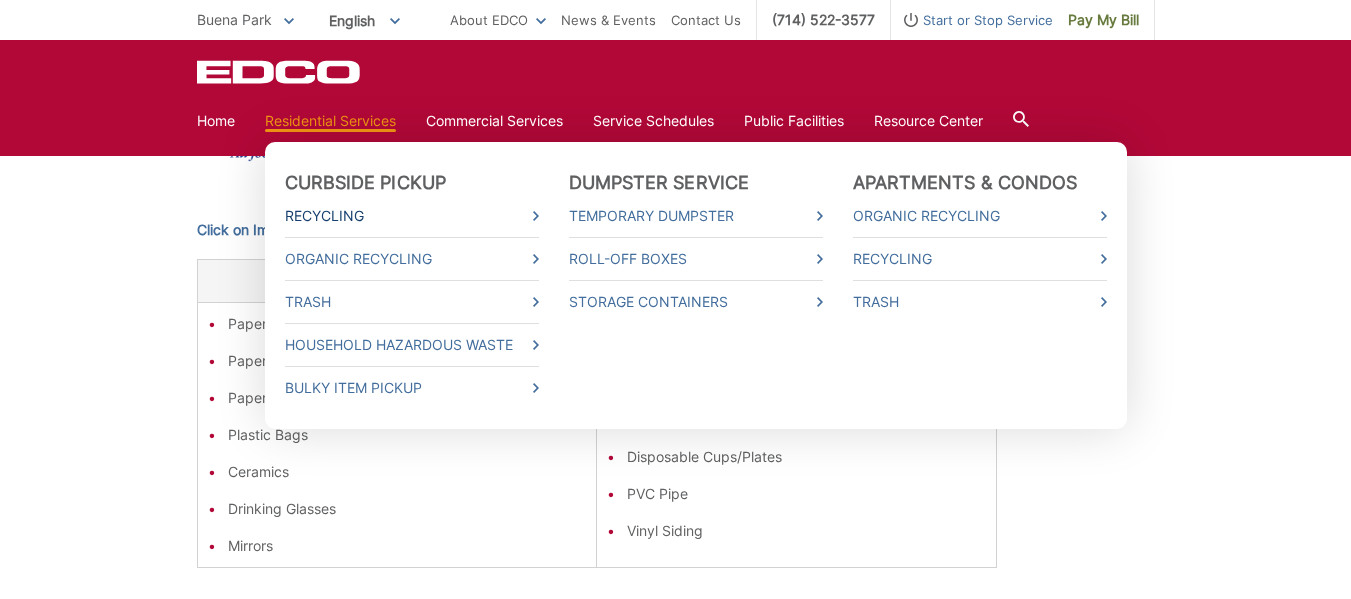 click on "Recycling" at bounding box center (412, 216) 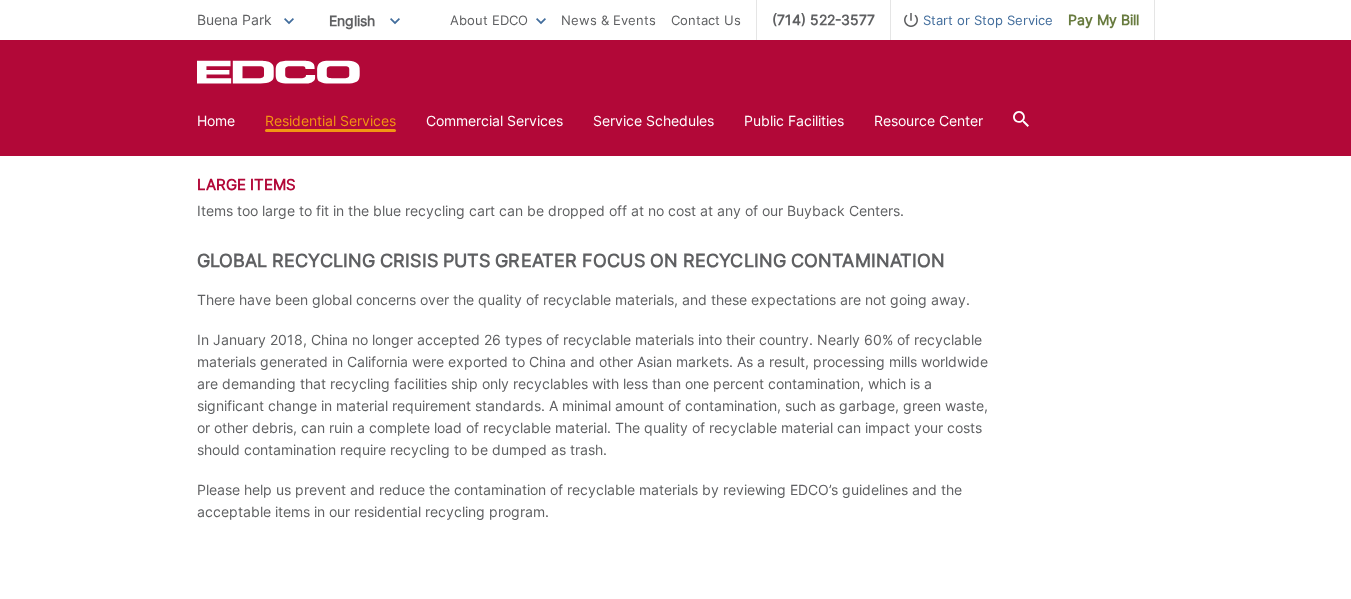 scroll, scrollTop: 2800, scrollLeft: 0, axis: vertical 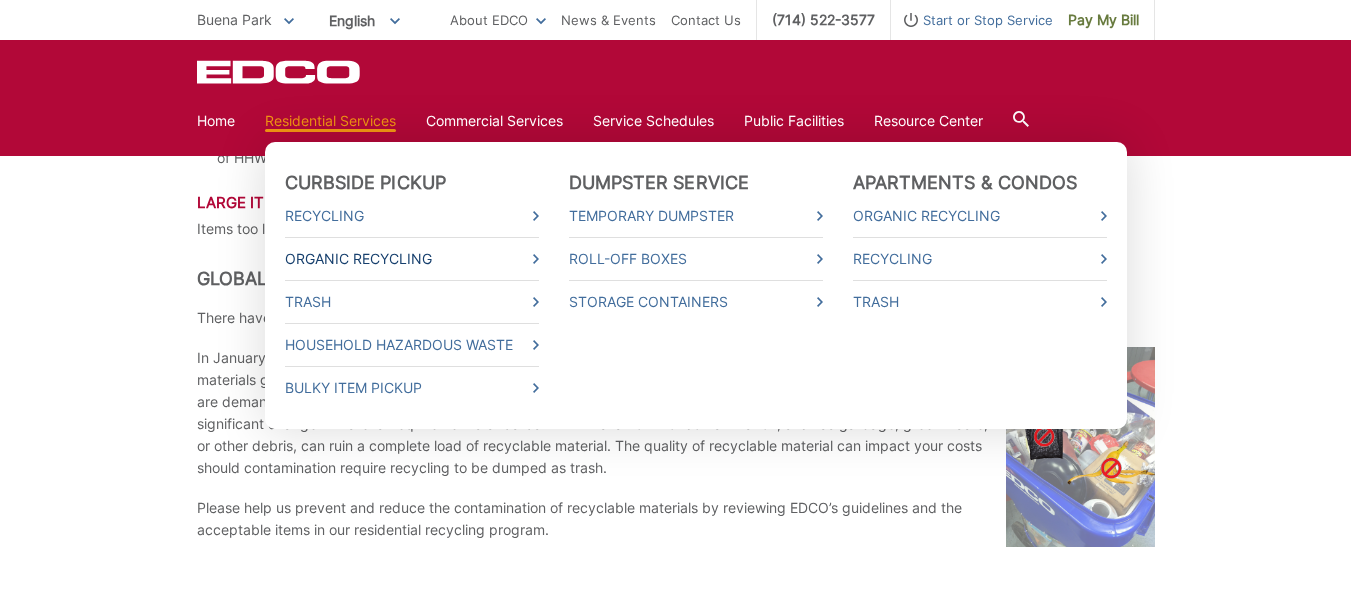 click on "Organic Recycling" at bounding box center [412, 259] 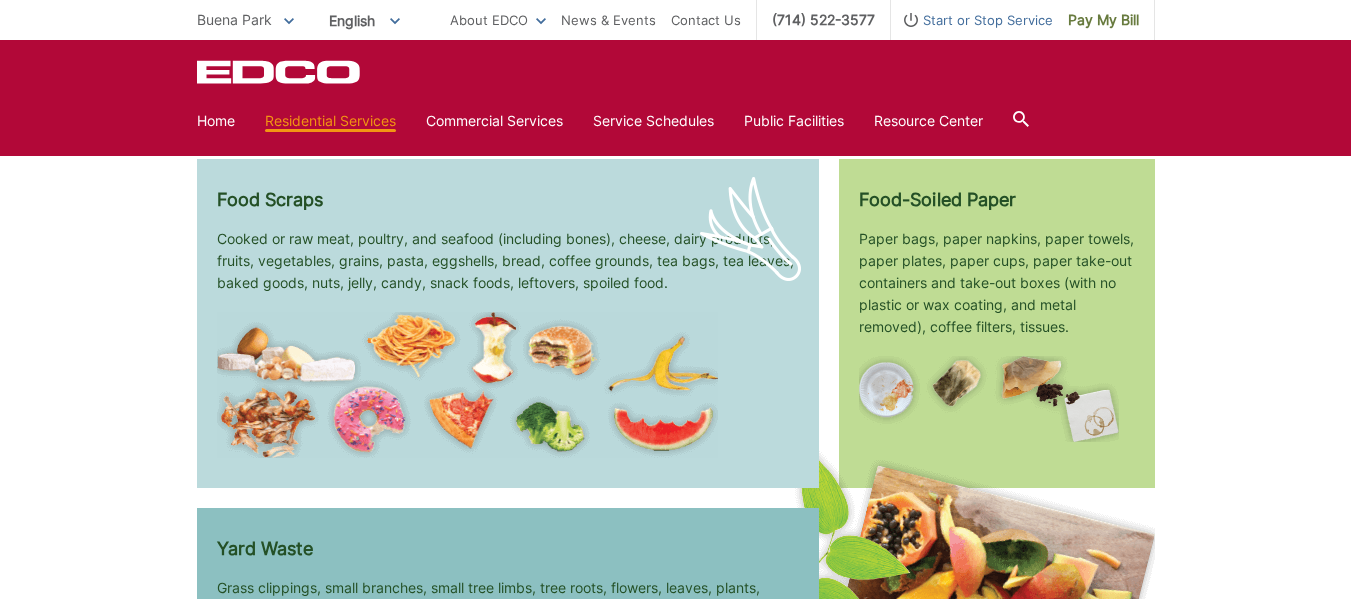 scroll, scrollTop: 2900, scrollLeft: 0, axis: vertical 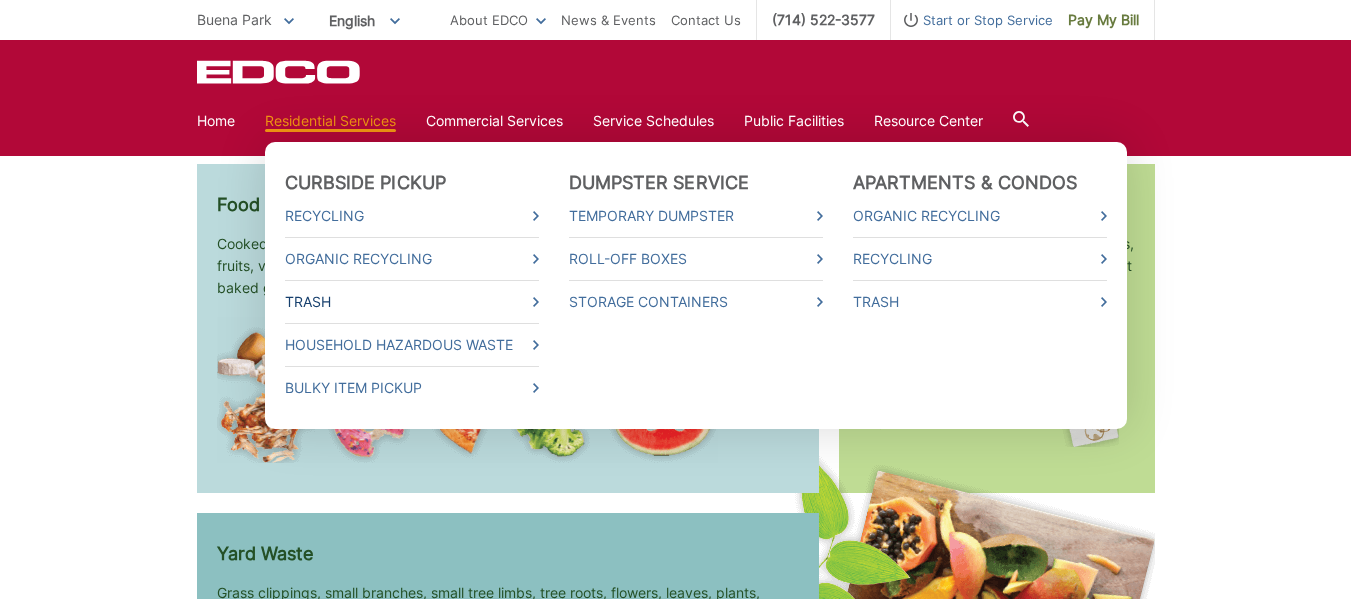 click on "Trash" at bounding box center (412, 302) 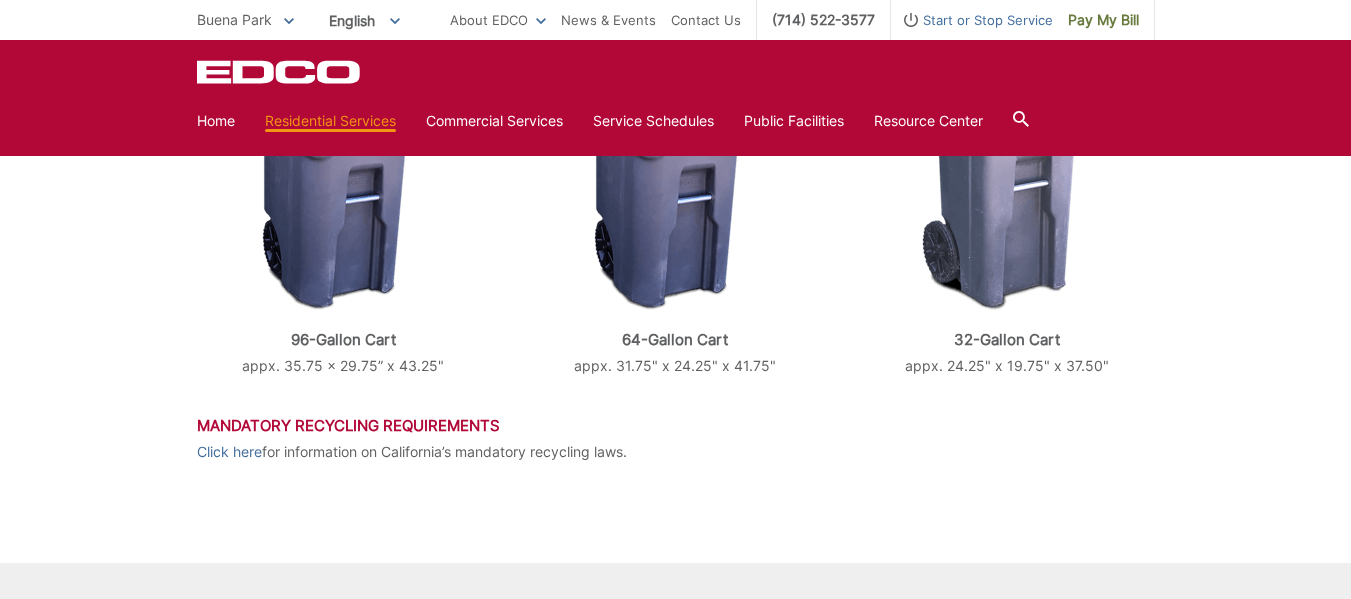 scroll, scrollTop: 600, scrollLeft: 0, axis: vertical 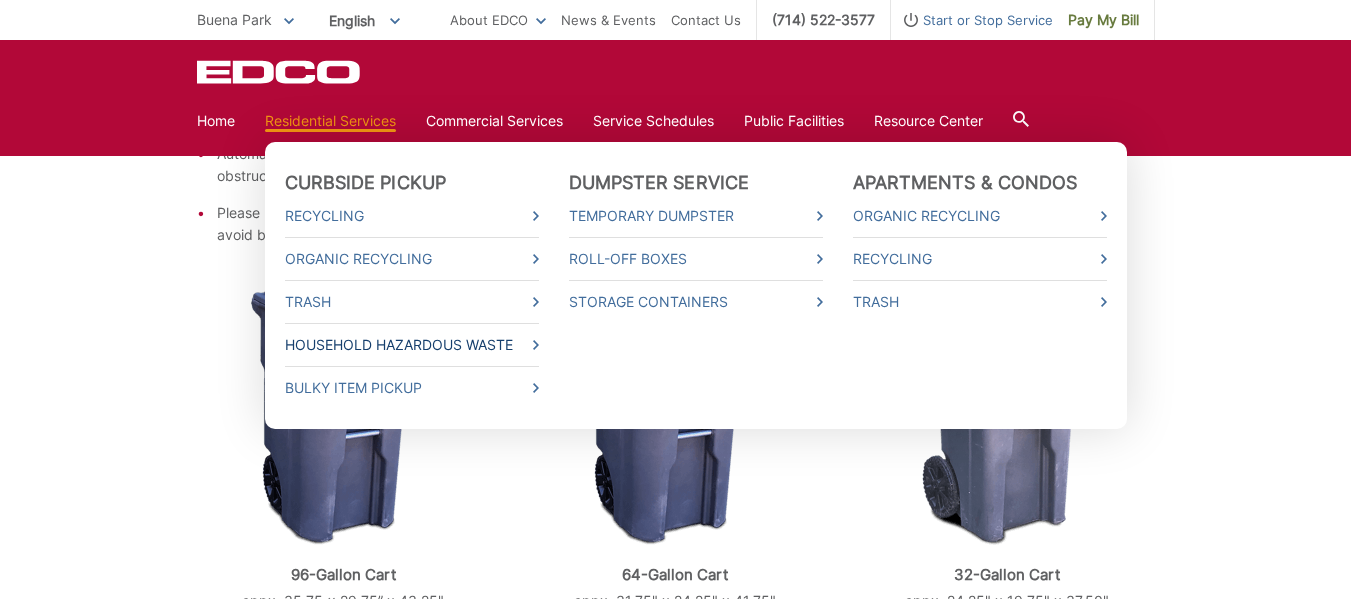 click on "Household Hazardous Waste" at bounding box center [412, 345] 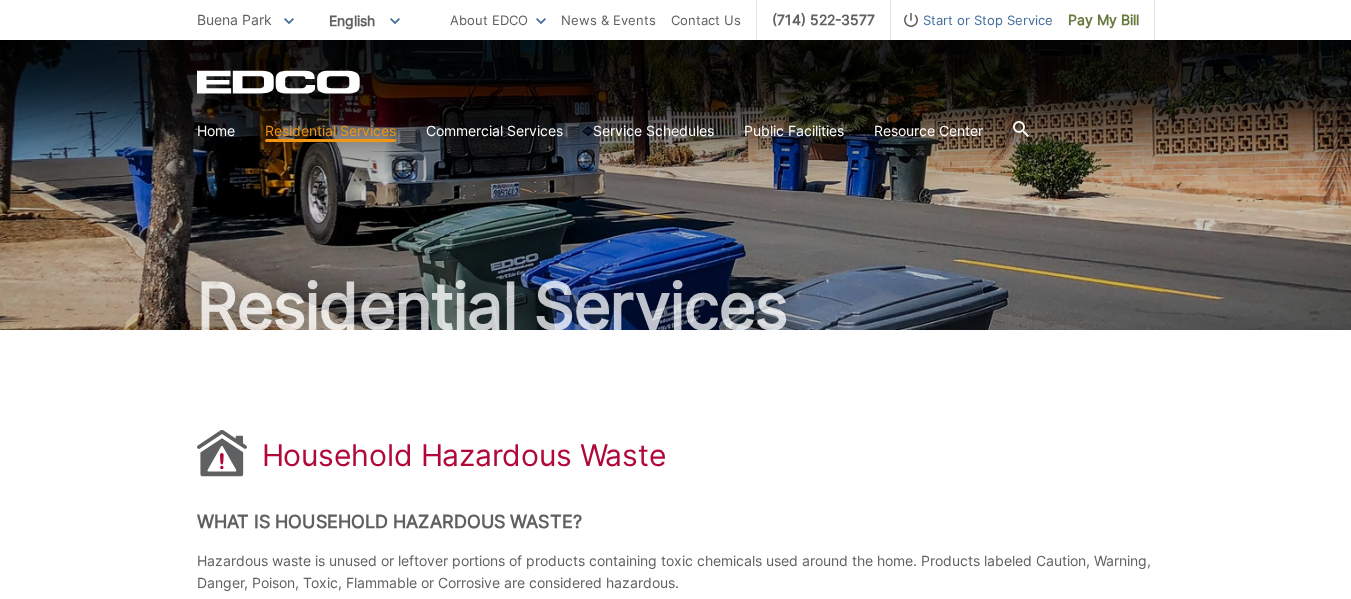 scroll, scrollTop: 0, scrollLeft: 0, axis: both 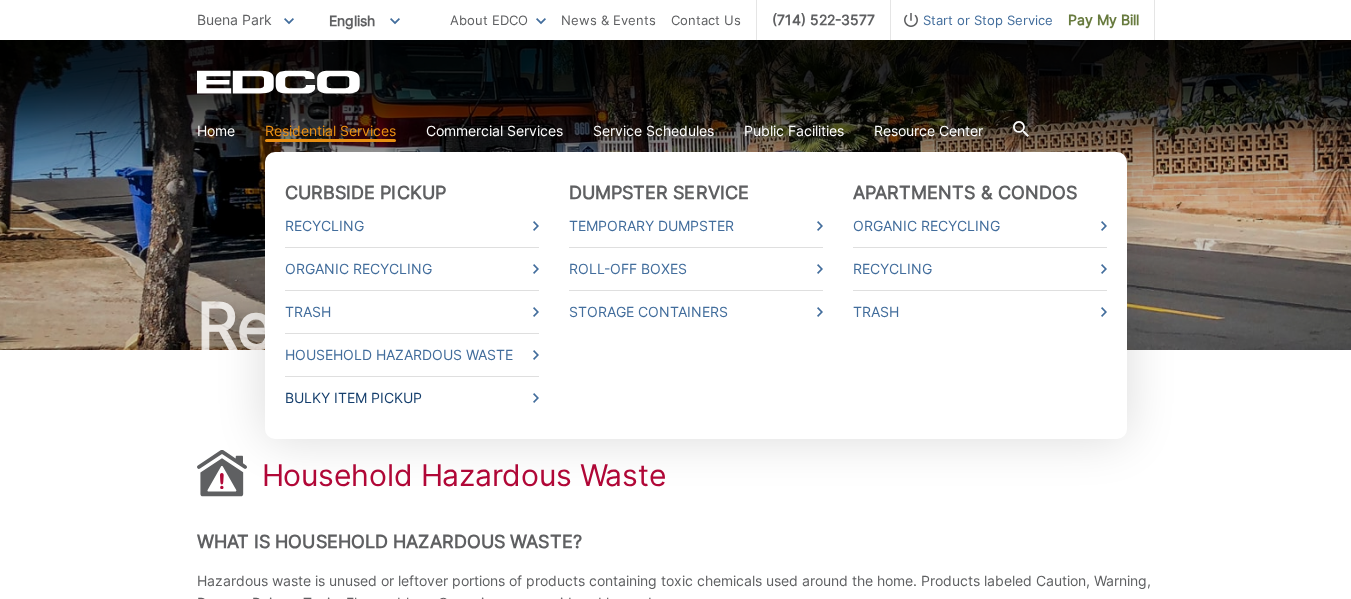 click on "Bulky Item Pickup" at bounding box center (412, 398) 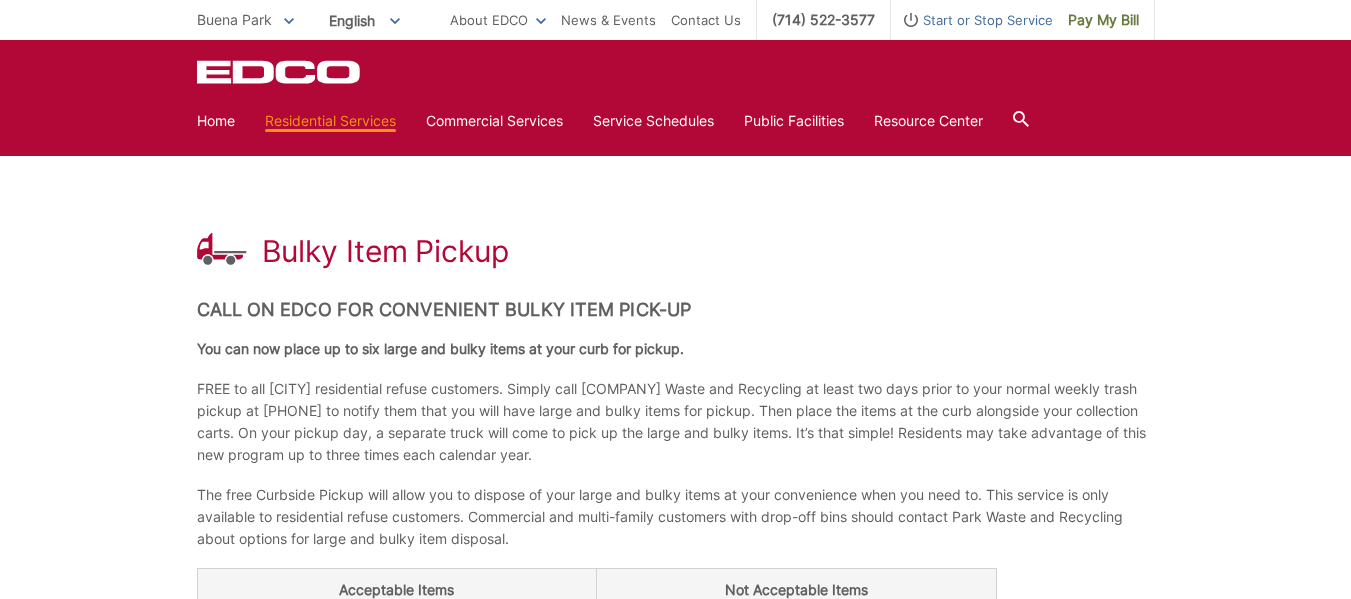 scroll, scrollTop: 0, scrollLeft: 0, axis: both 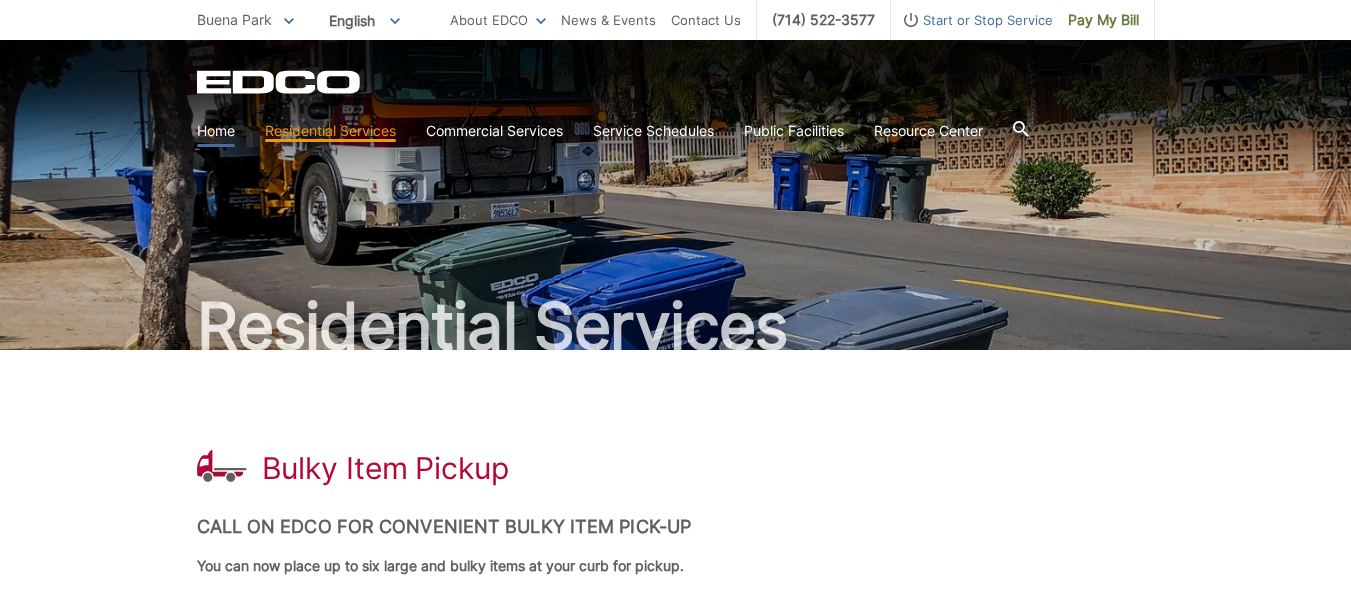 click on "Home" at bounding box center (216, 131) 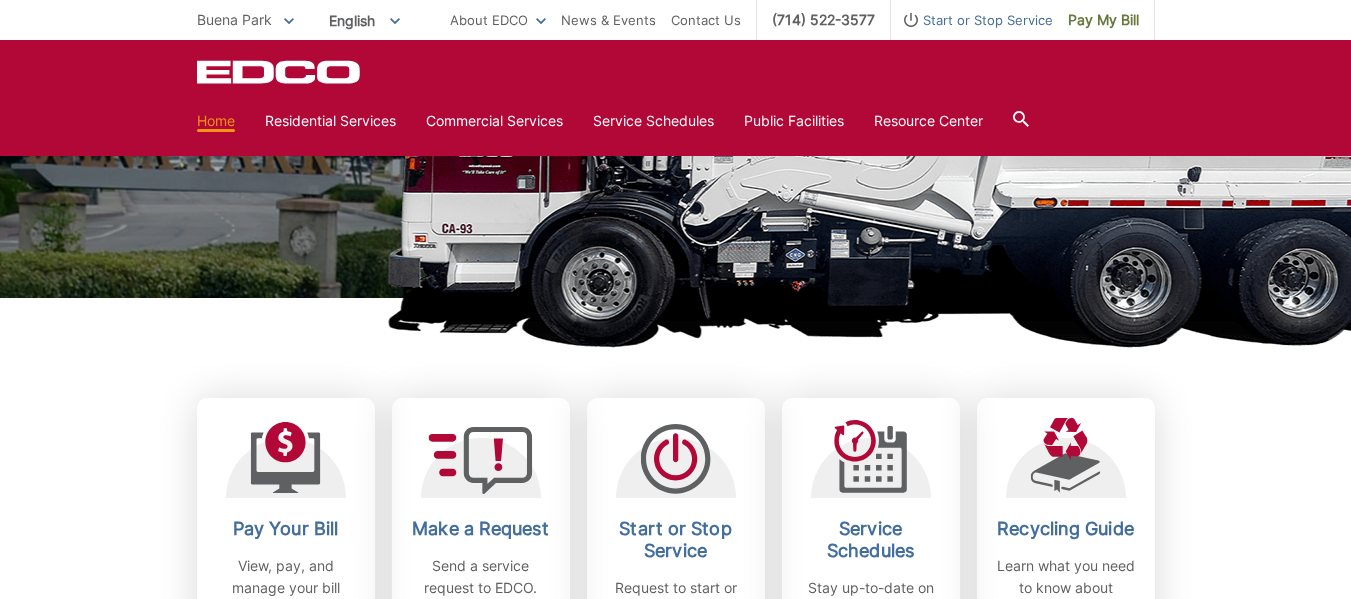 scroll, scrollTop: 100, scrollLeft: 0, axis: vertical 